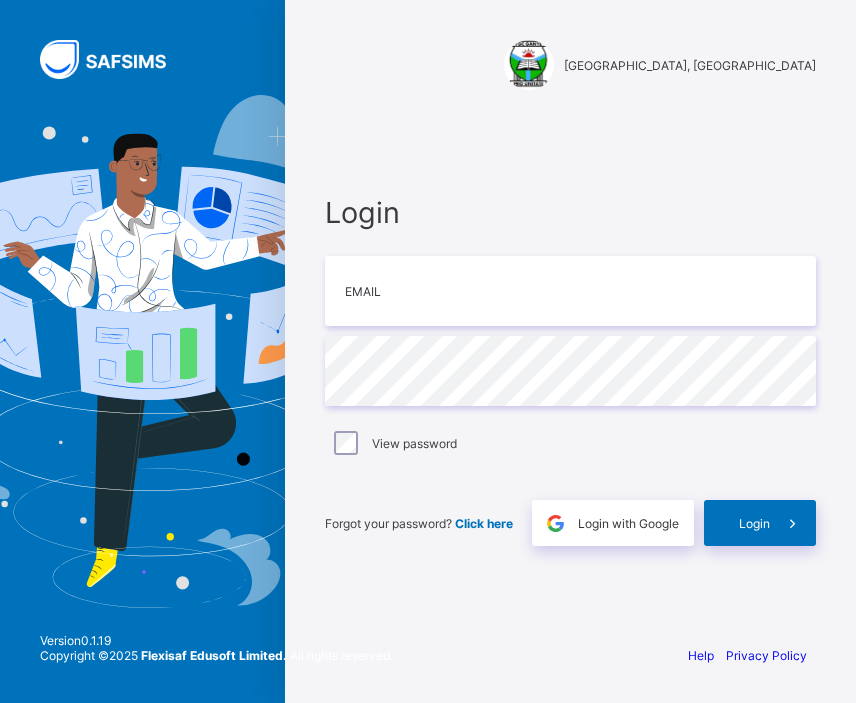 scroll, scrollTop: 0, scrollLeft: 0, axis: both 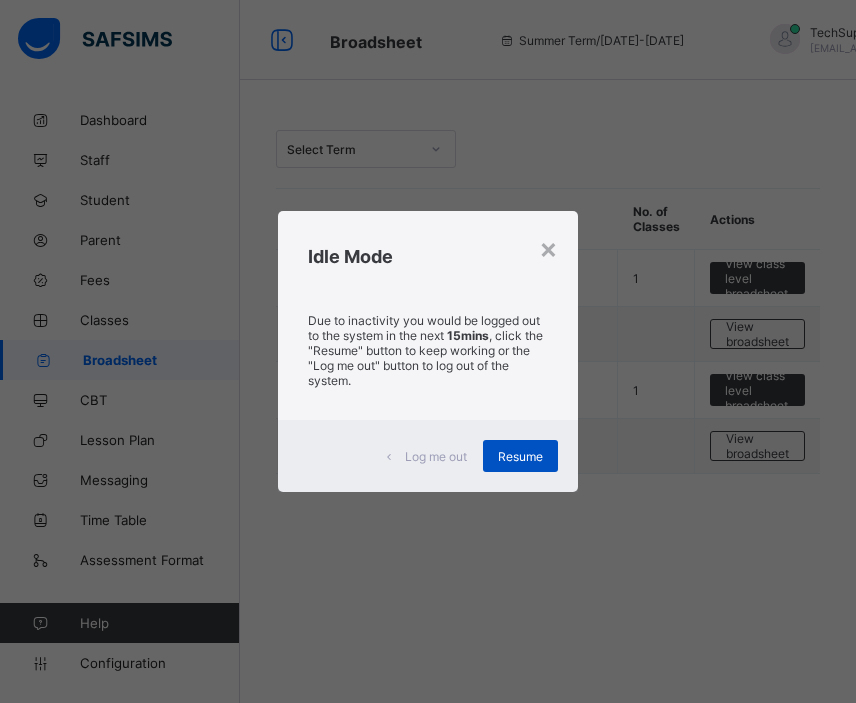 click on "Resume" at bounding box center [520, 456] 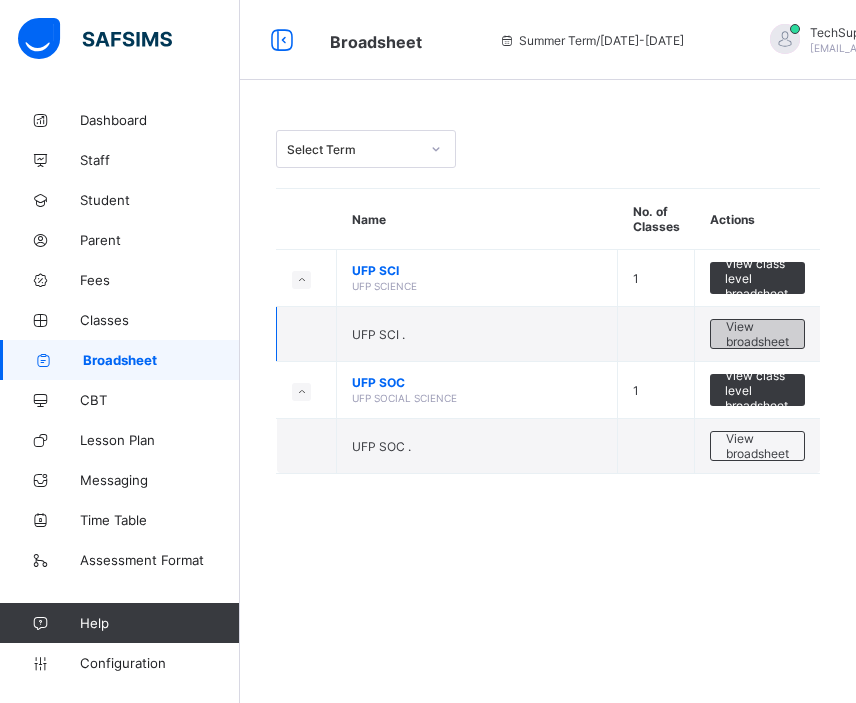 click on "View broadsheet" at bounding box center (757, 334) 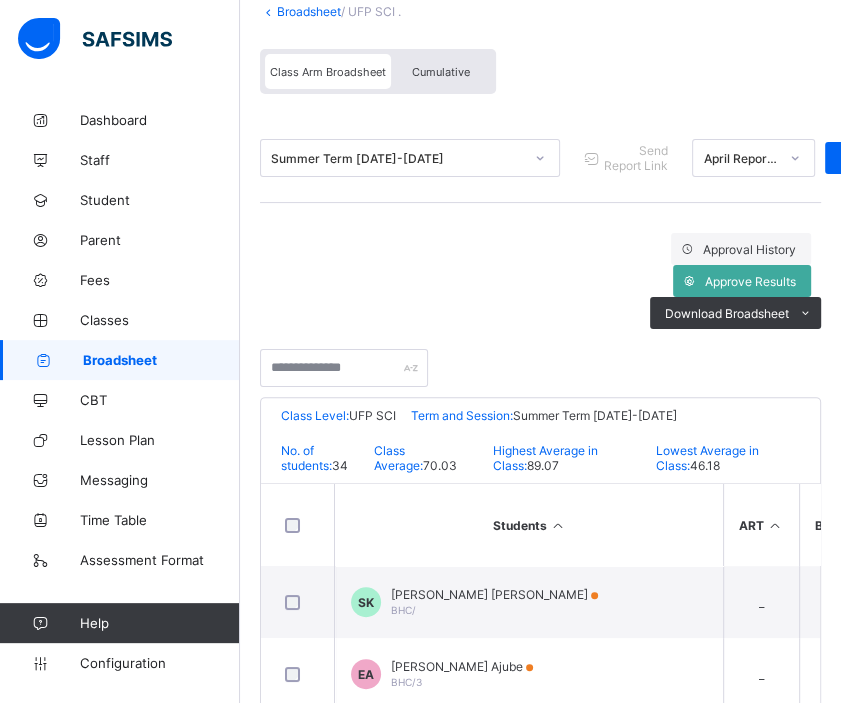 scroll, scrollTop: 132, scrollLeft: 0, axis: vertical 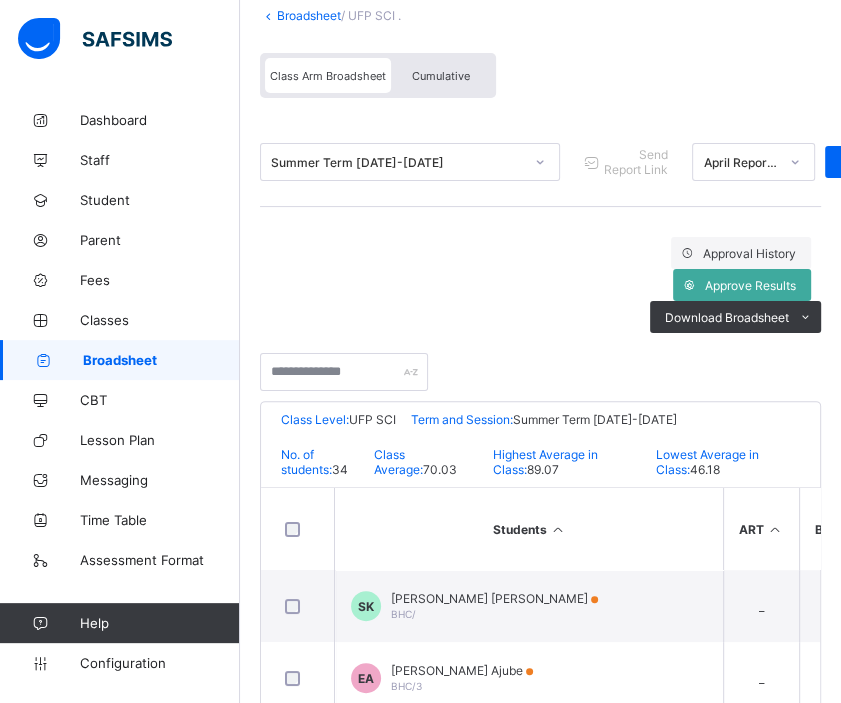 click on "Cumulative" at bounding box center (441, 76) 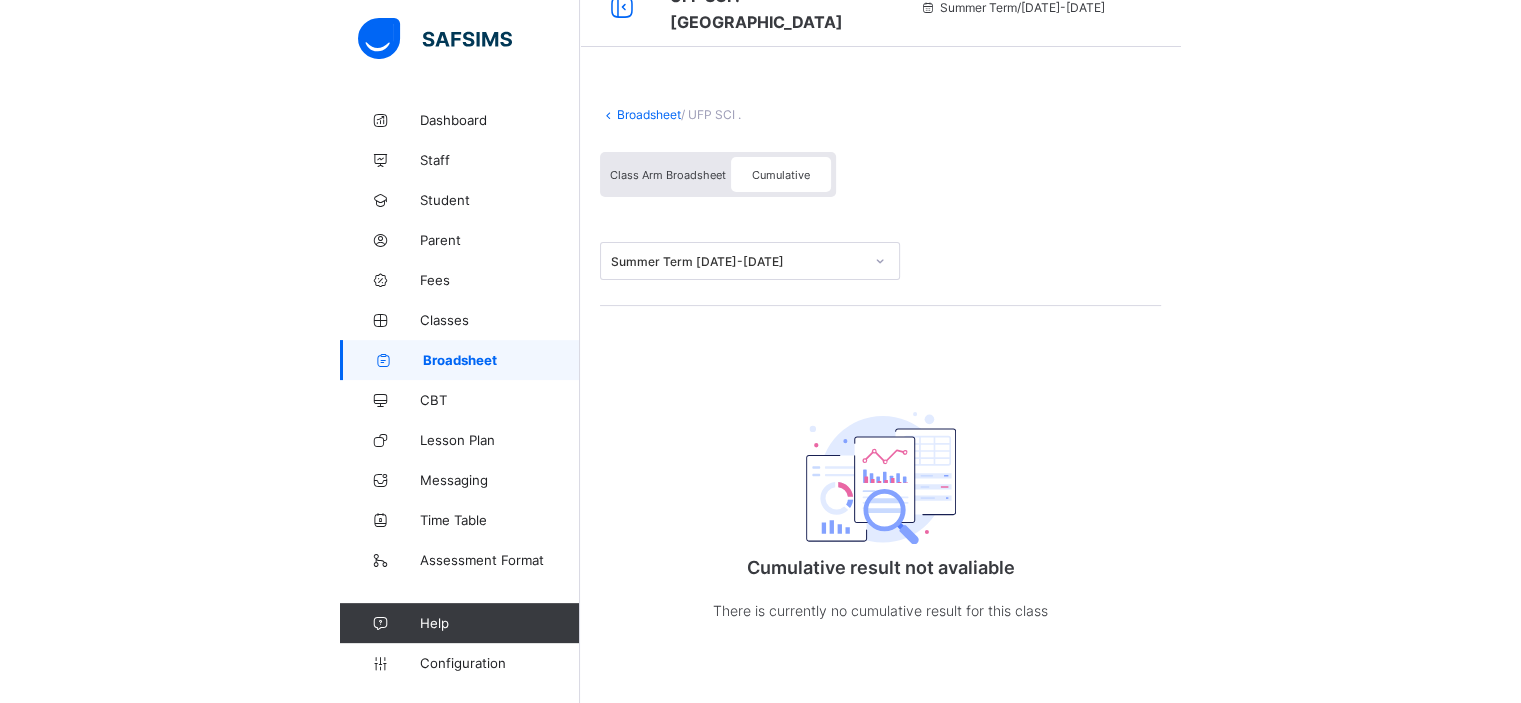 scroll, scrollTop: 0, scrollLeft: 0, axis: both 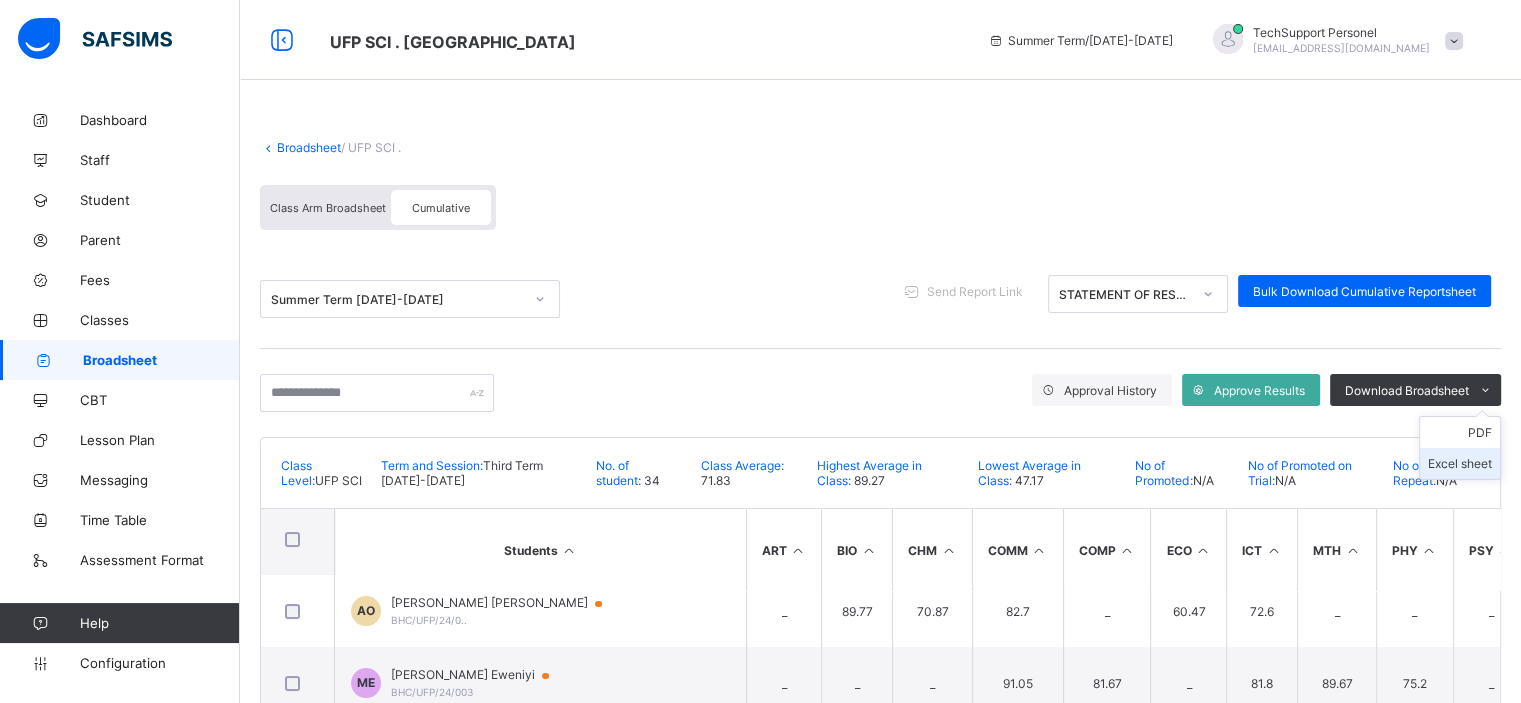 click on "Excel sheet" at bounding box center (1460, 463) 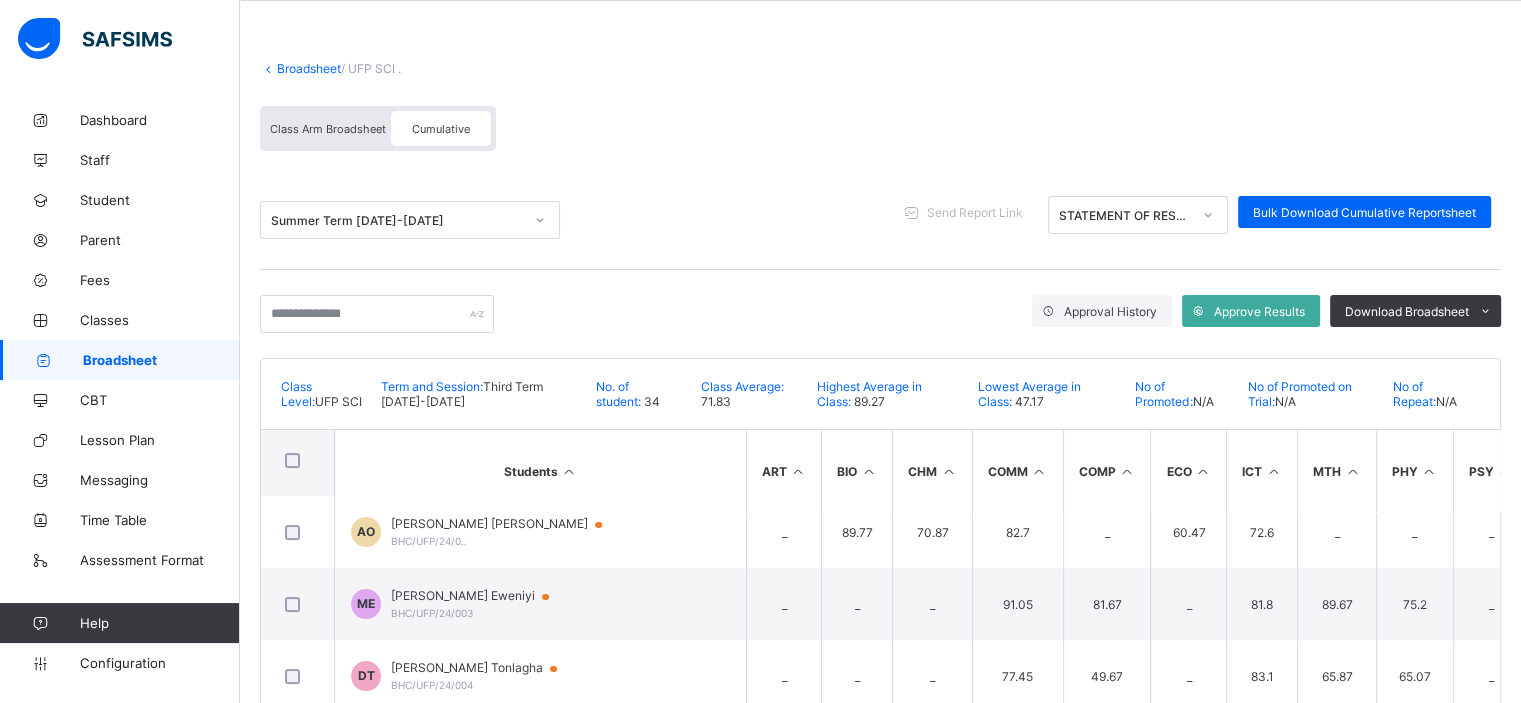 scroll, scrollTop: 0, scrollLeft: 0, axis: both 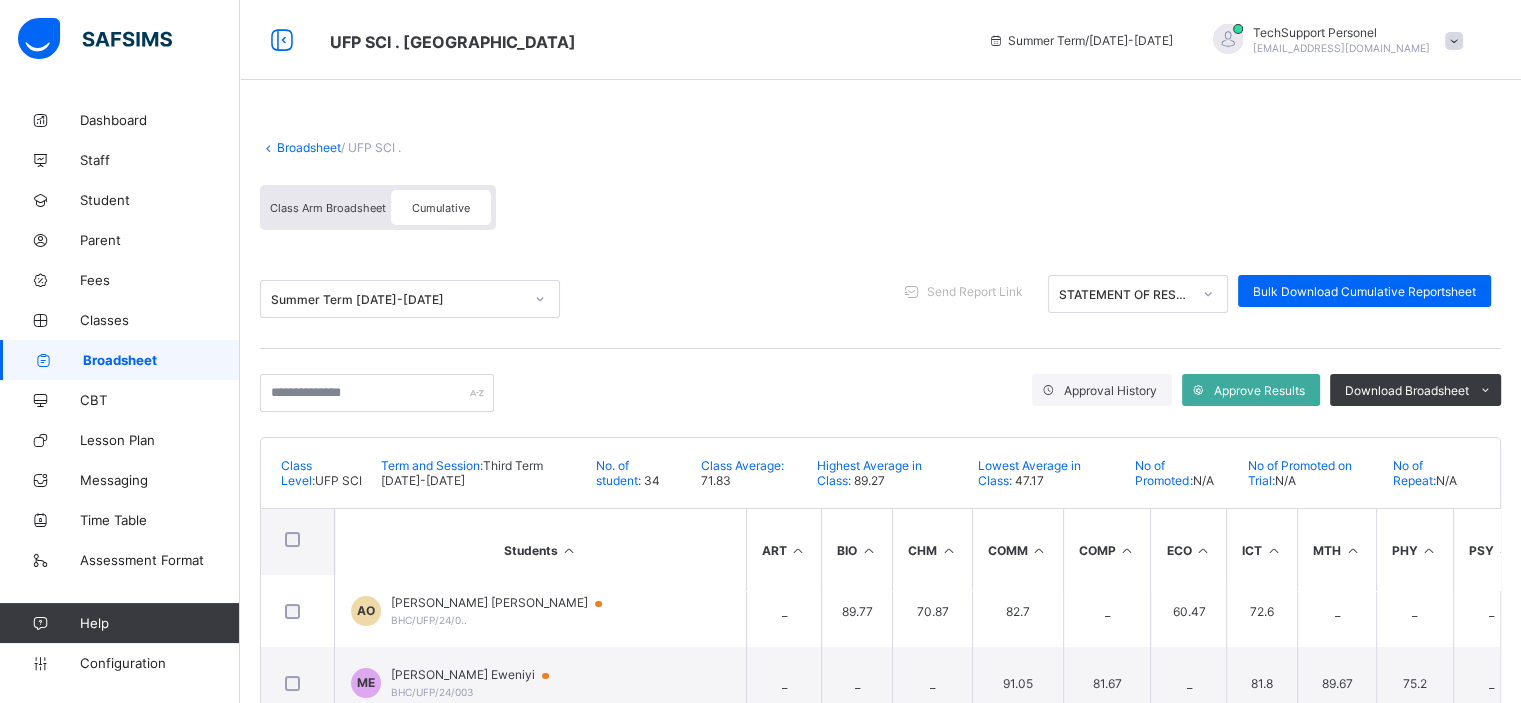 click at bounding box center (1454, 41) 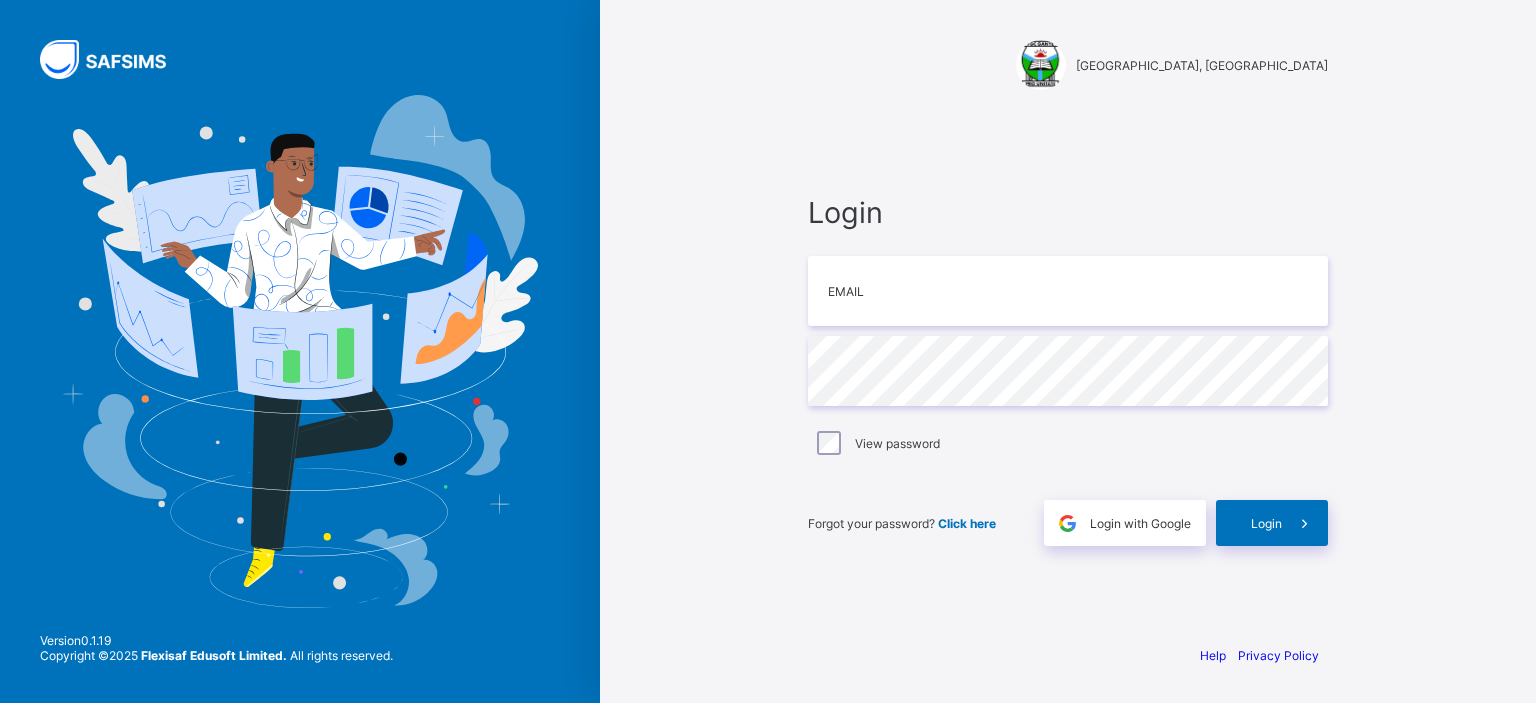 scroll, scrollTop: 0, scrollLeft: 0, axis: both 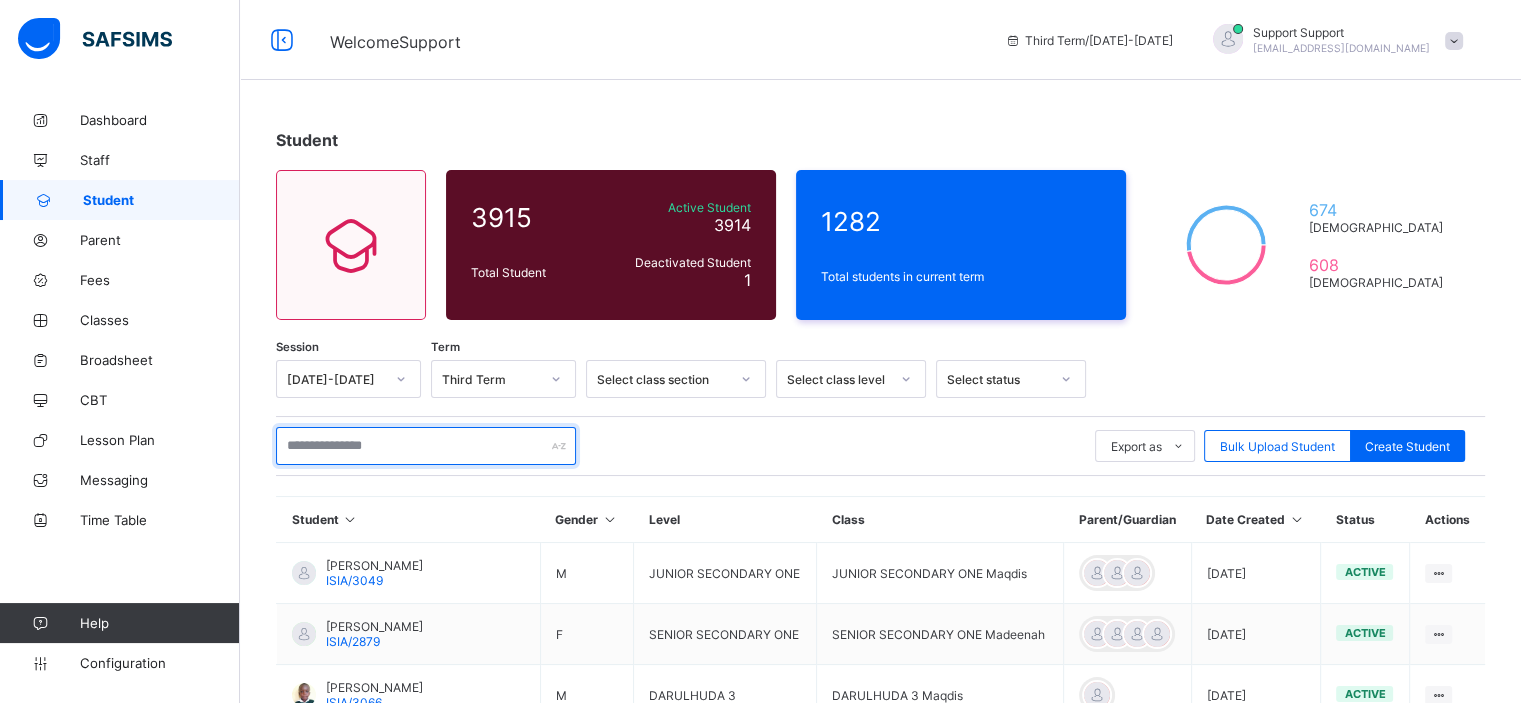 click at bounding box center (426, 446) 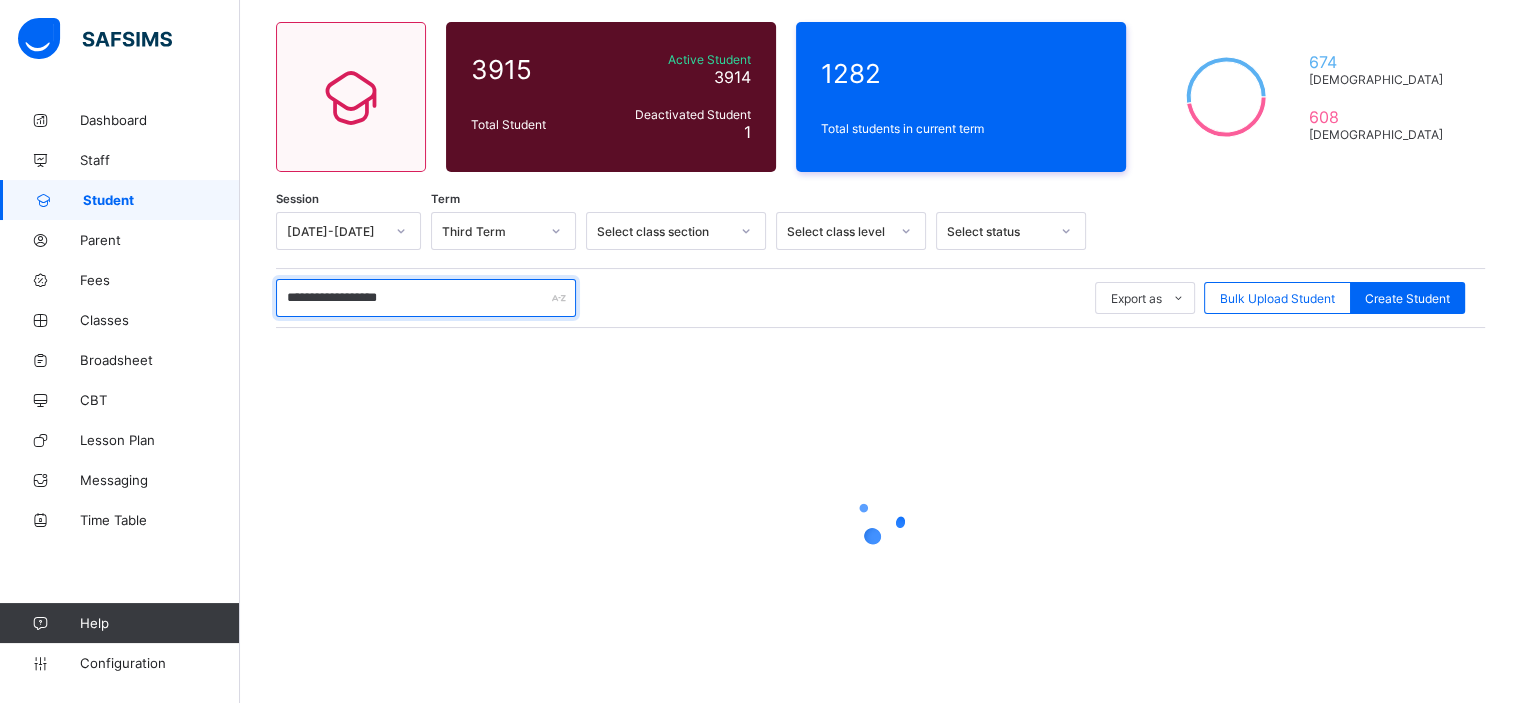 scroll, scrollTop: 181, scrollLeft: 0, axis: vertical 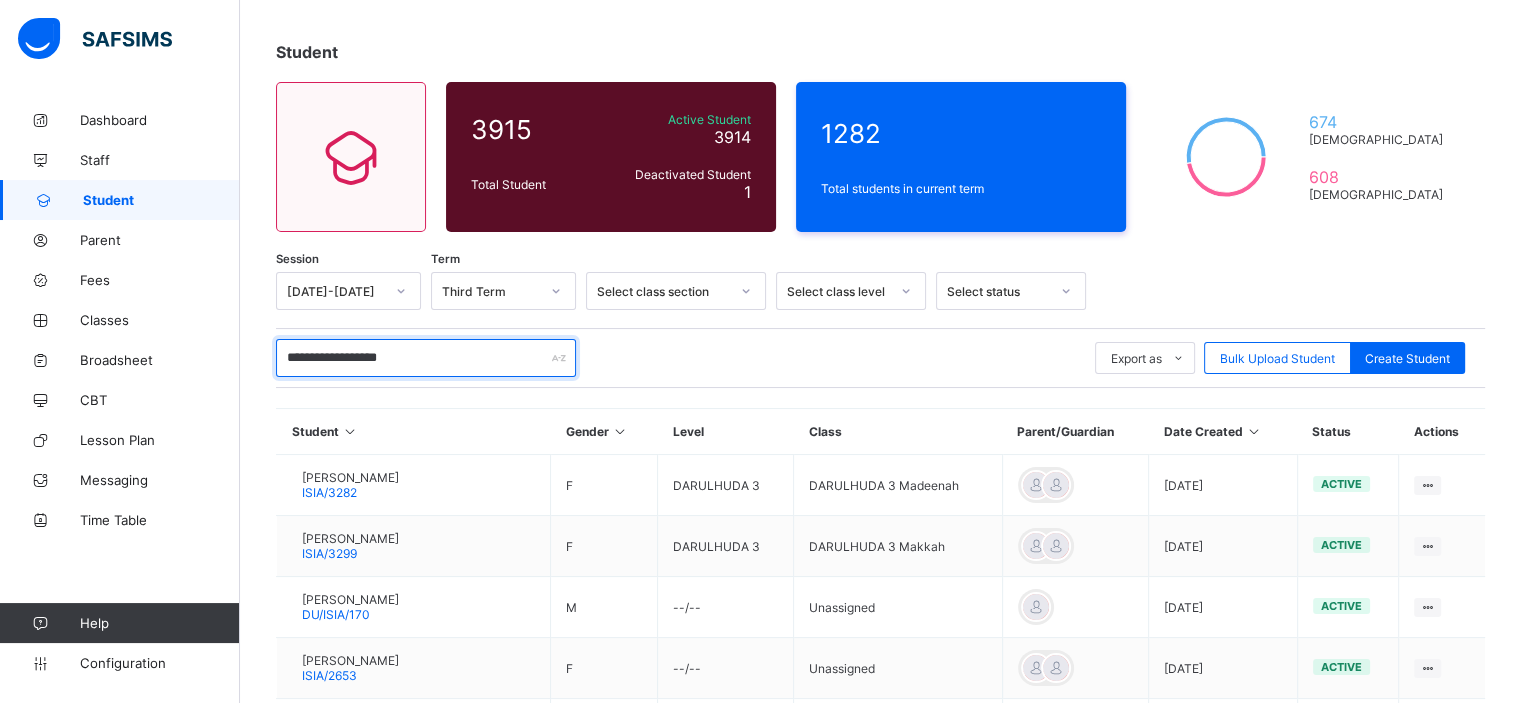 click on "**********" at bounding box center [426, 358] 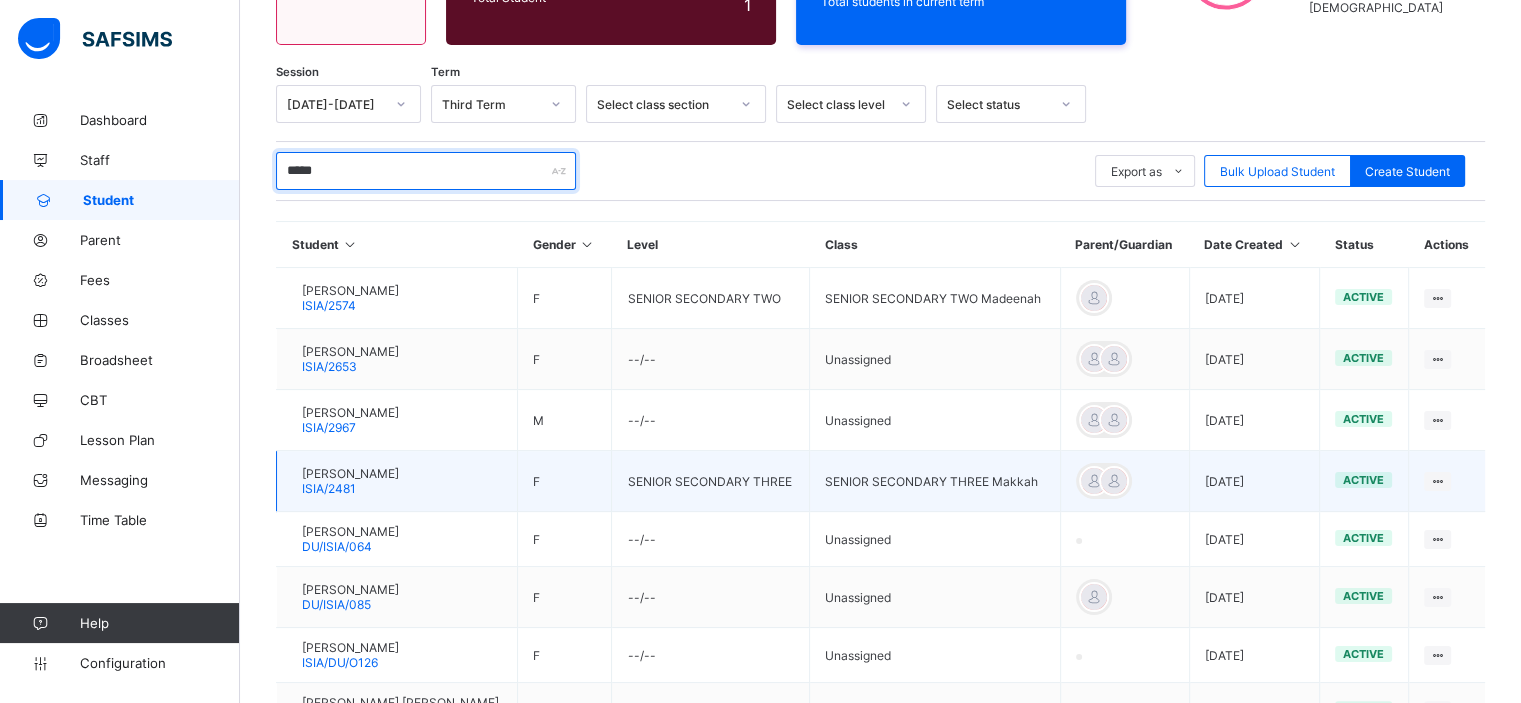 scroll, scrollTop: 276, scrollLeft: 0, axis: vertical 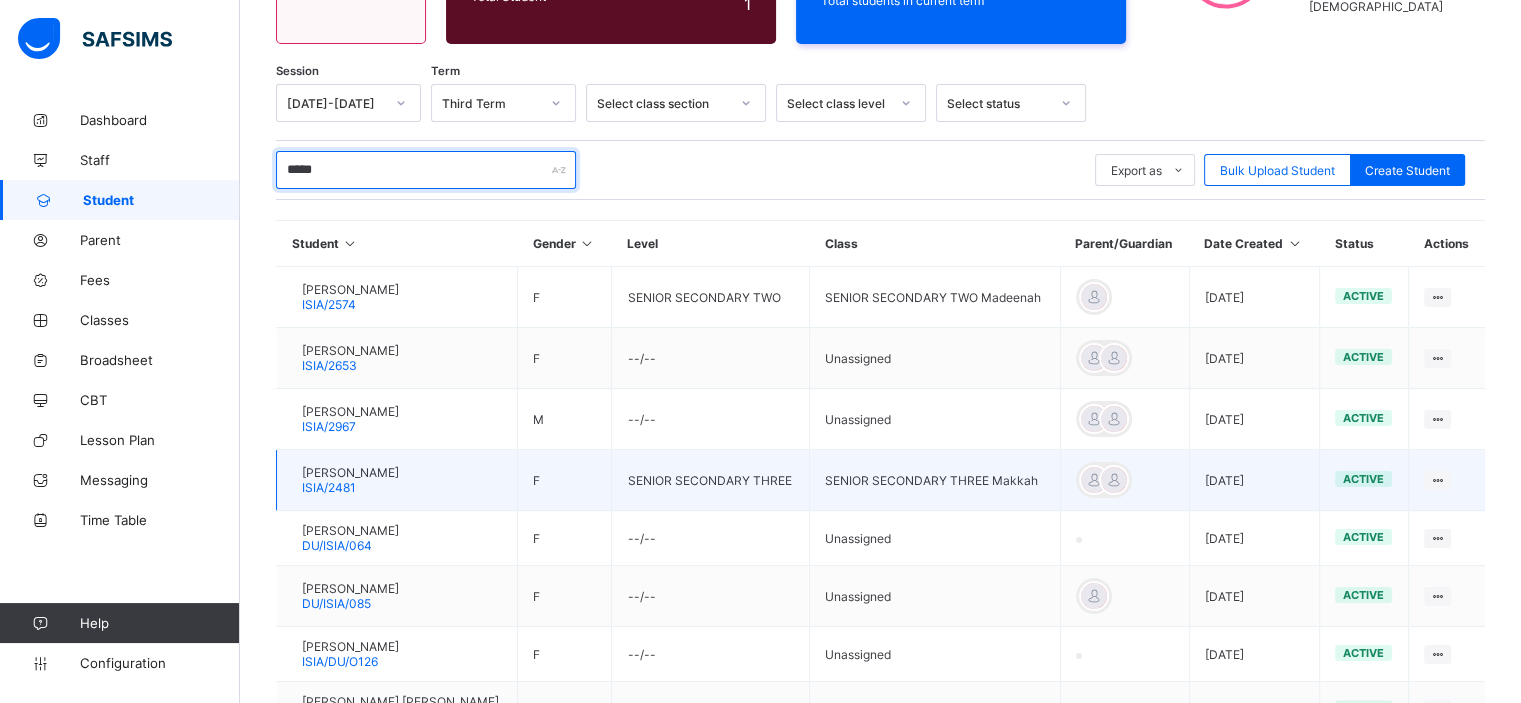 type on "*****" 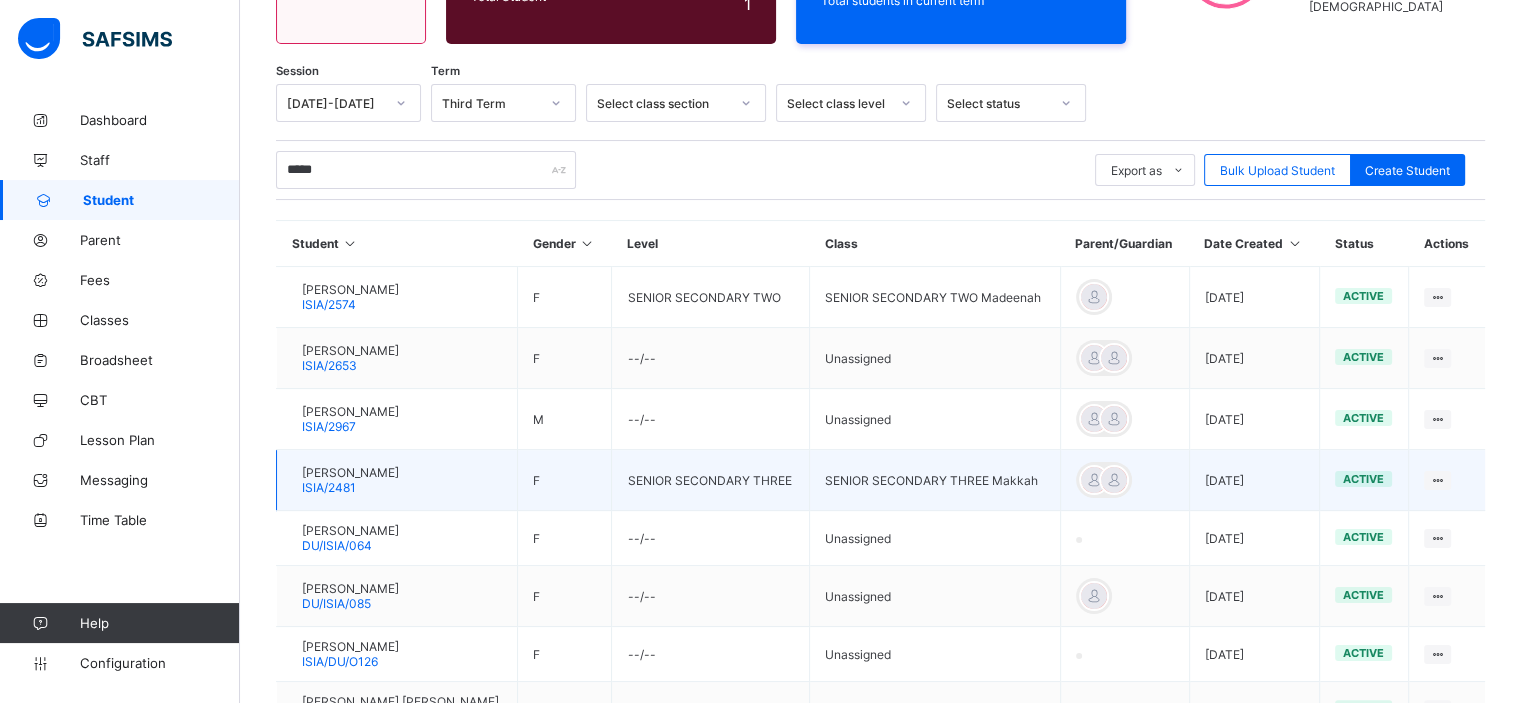 click on "[PERSON_NAME]" at bounding box center (350, 472) 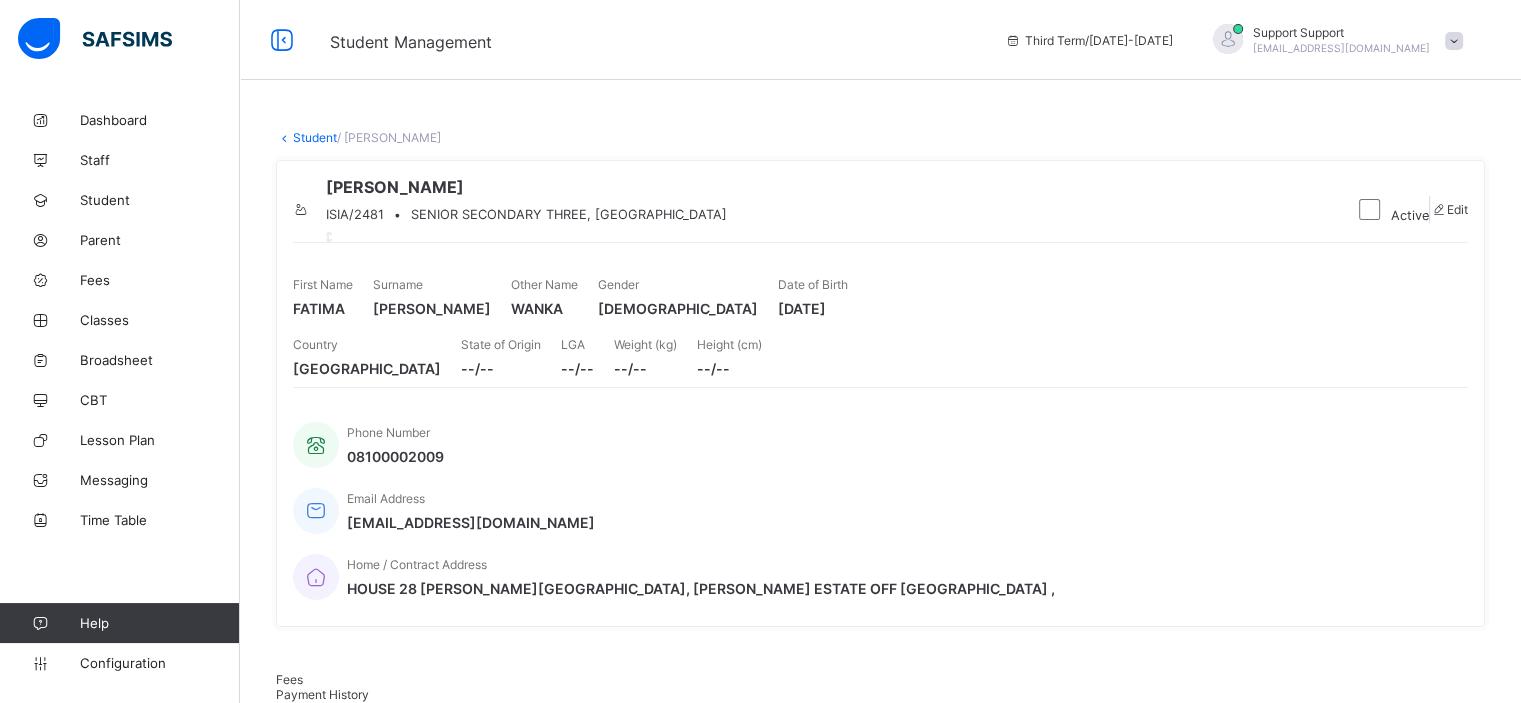 scroll, scrollTop: 260, scrollLeft: 0, axis: vertical 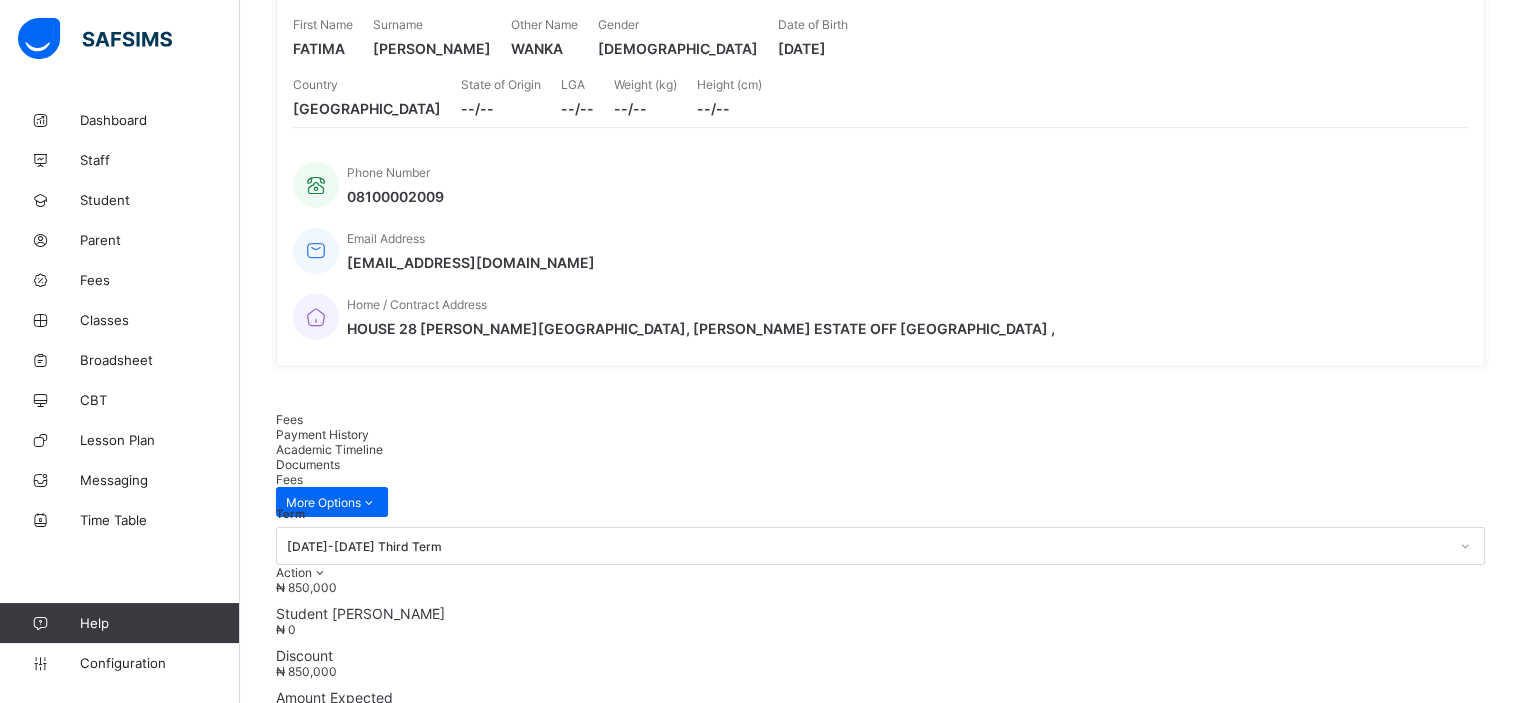 click on "Academic Timeline" at bounding box center [329, 449] 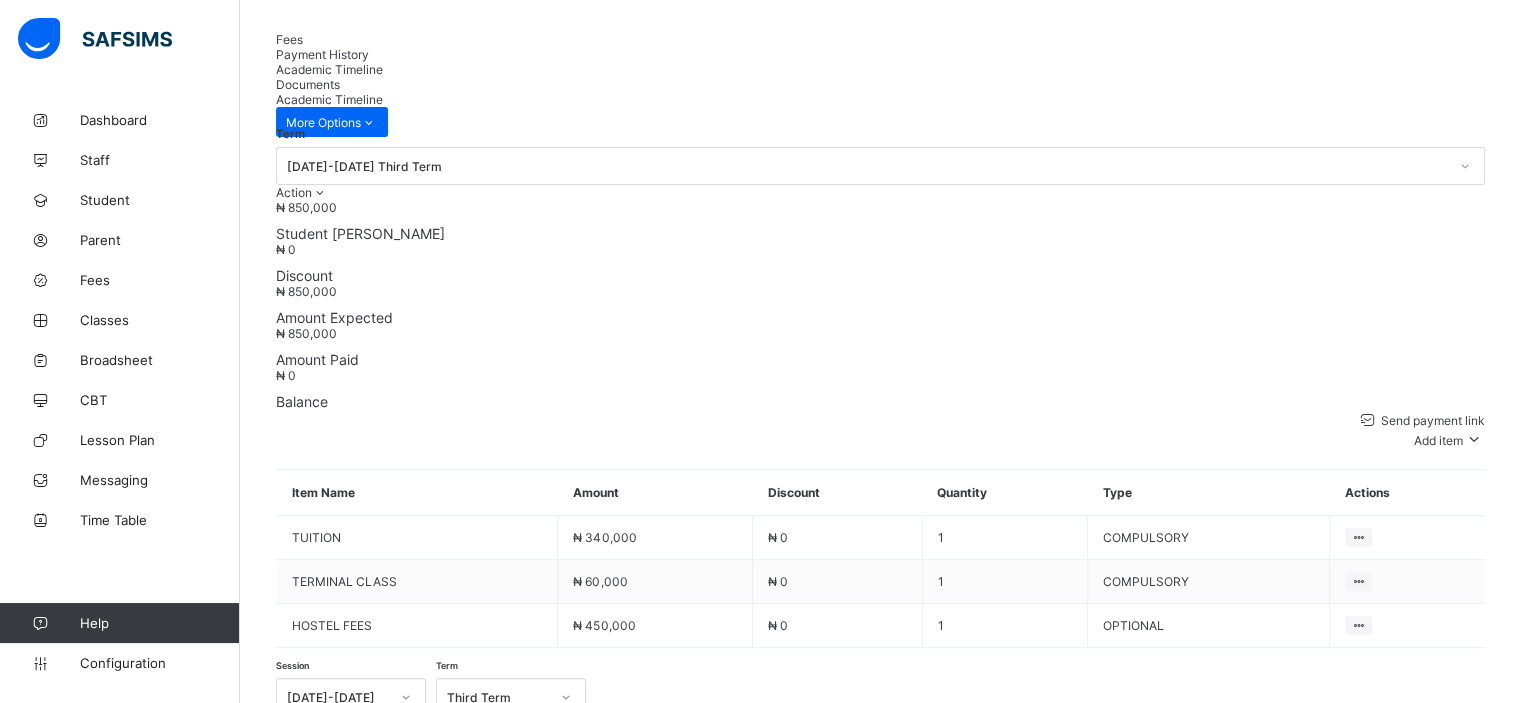 scroll, scrollTop: 650, scrollLeft: 0, axis: vertical 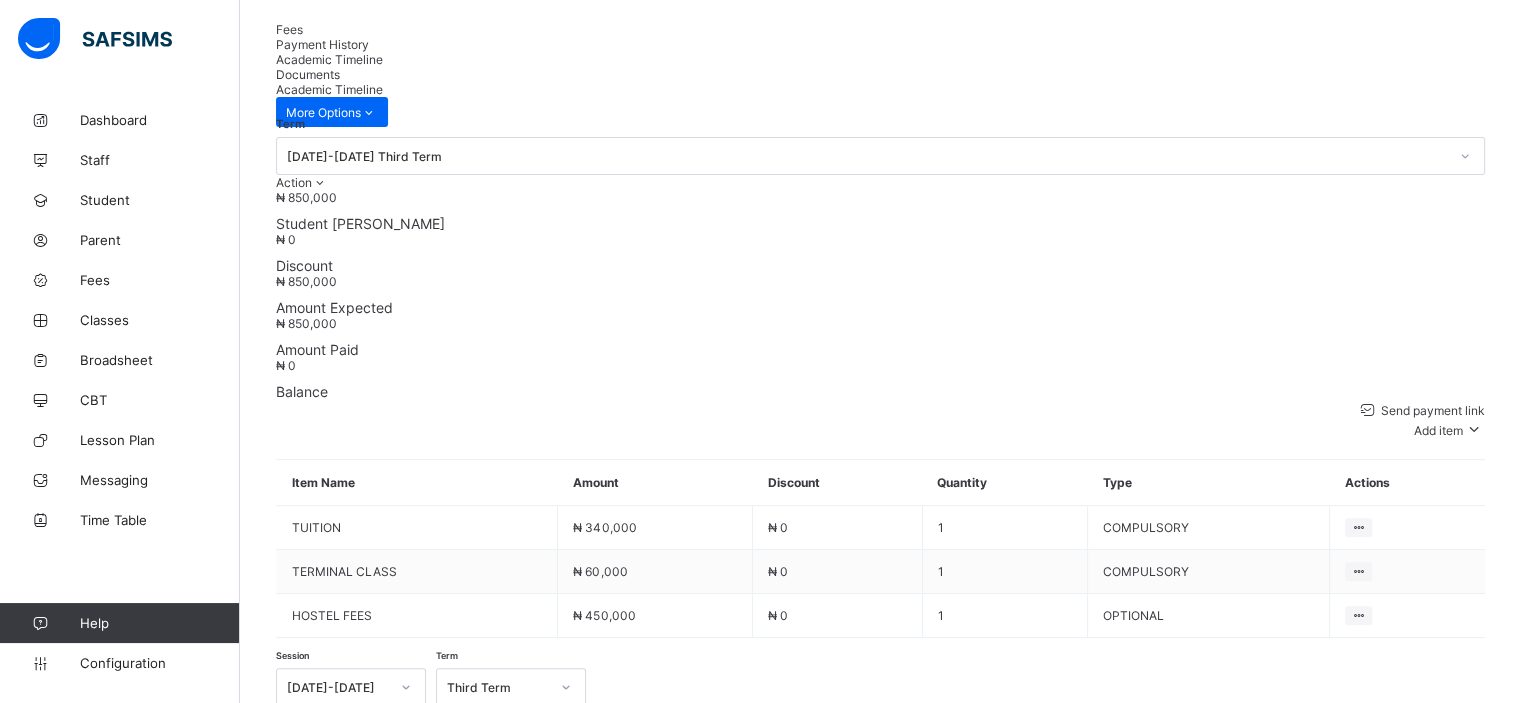 click on "Download Transcript" at bounding box center [334, 814] 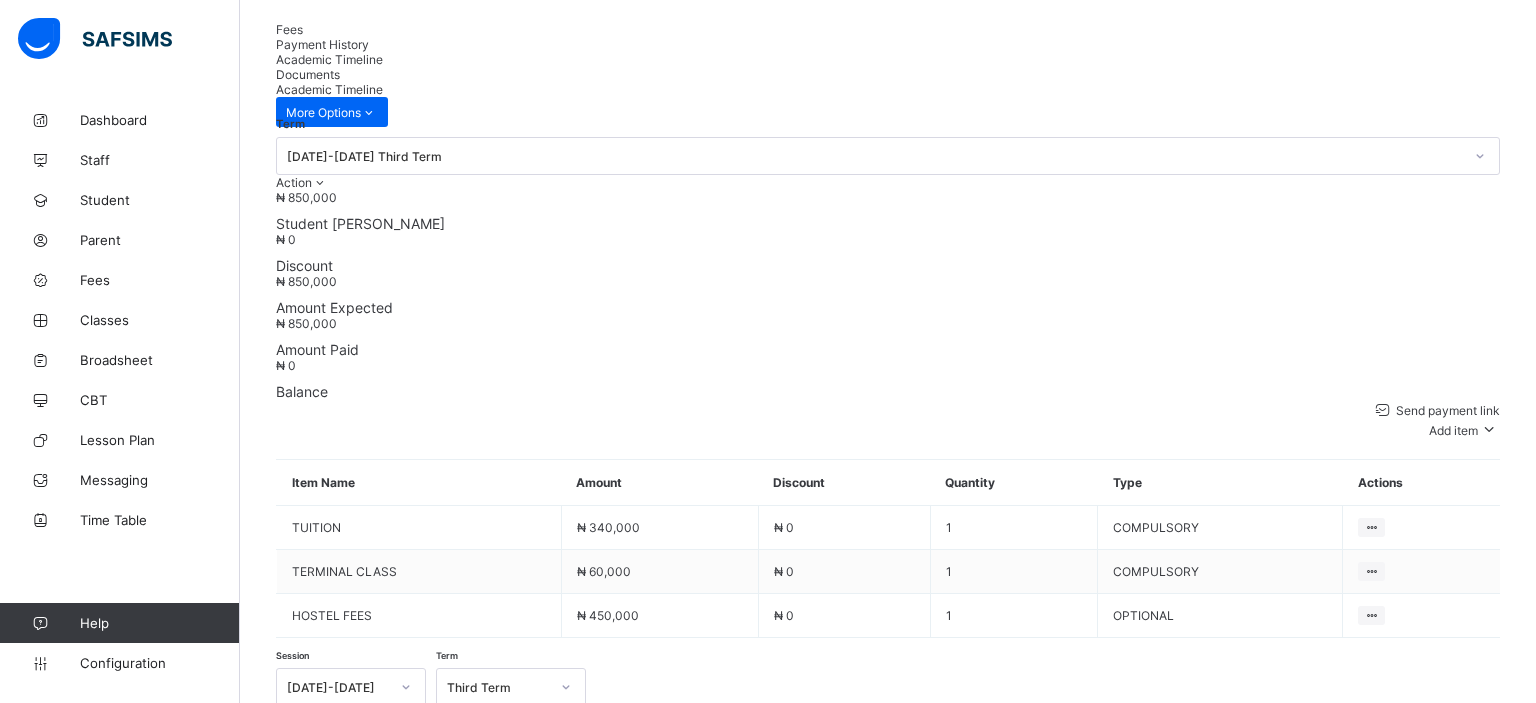 click on "Download Transcript" at bounding box center (1427, 2026) 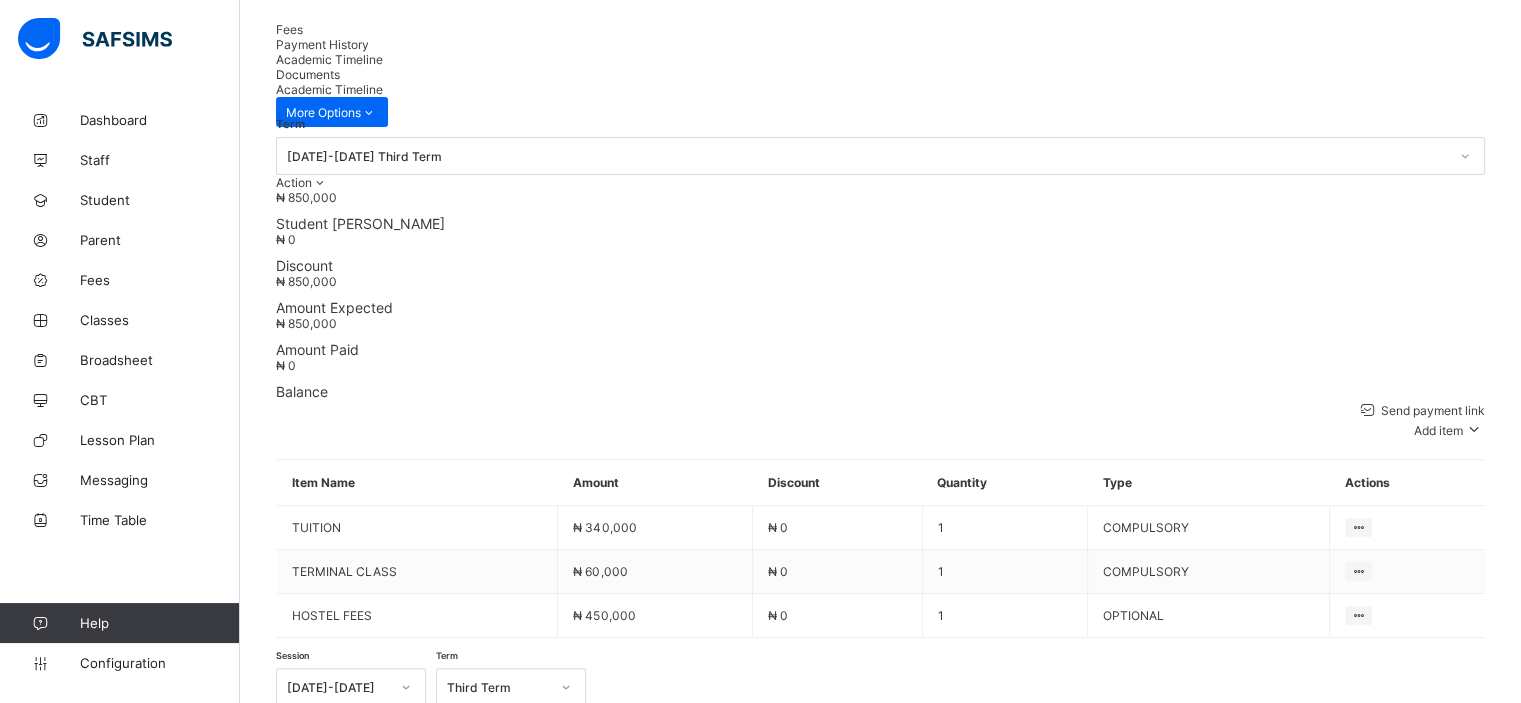 scroll, scrollTop: 0, scrollLeft: 0, axis: both 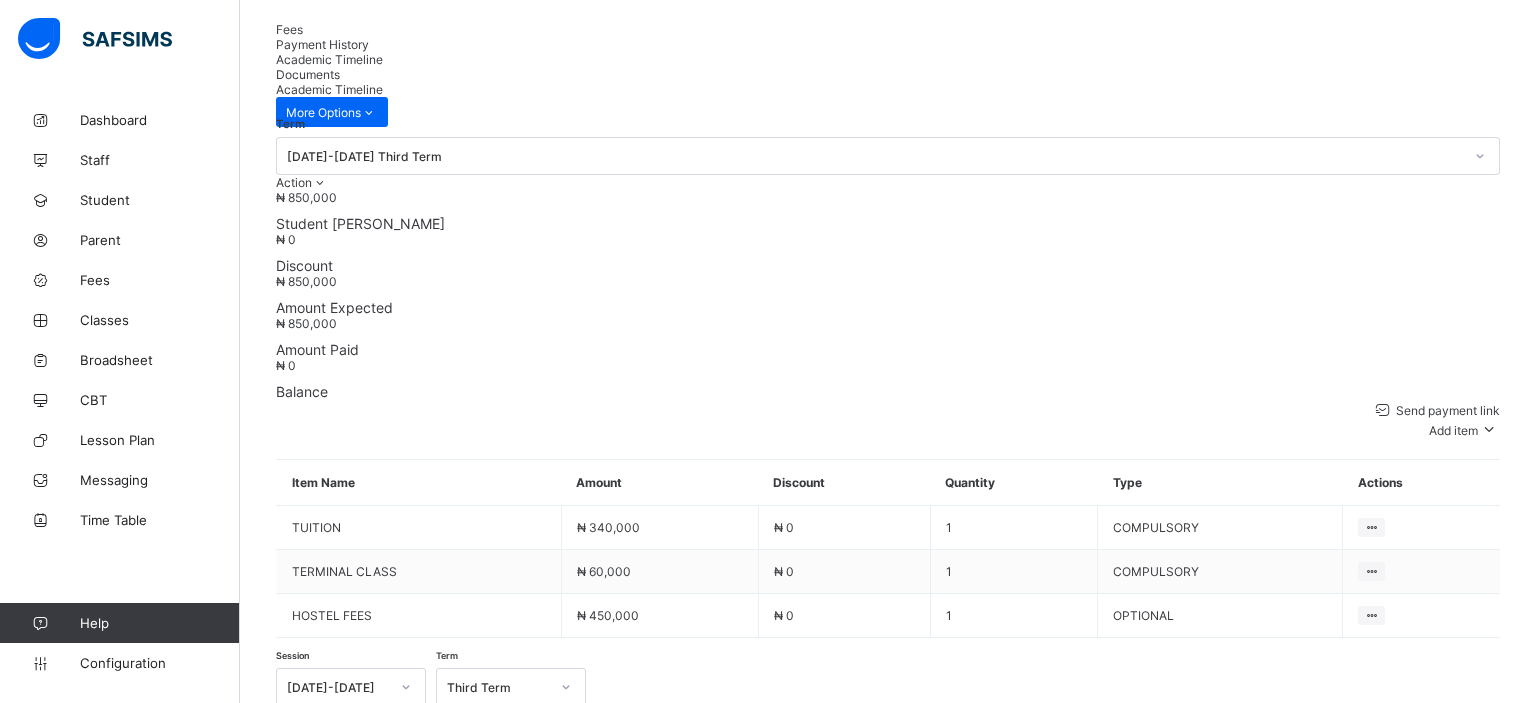 click on "Download Transcript" at bounding box center [1427, 2026] 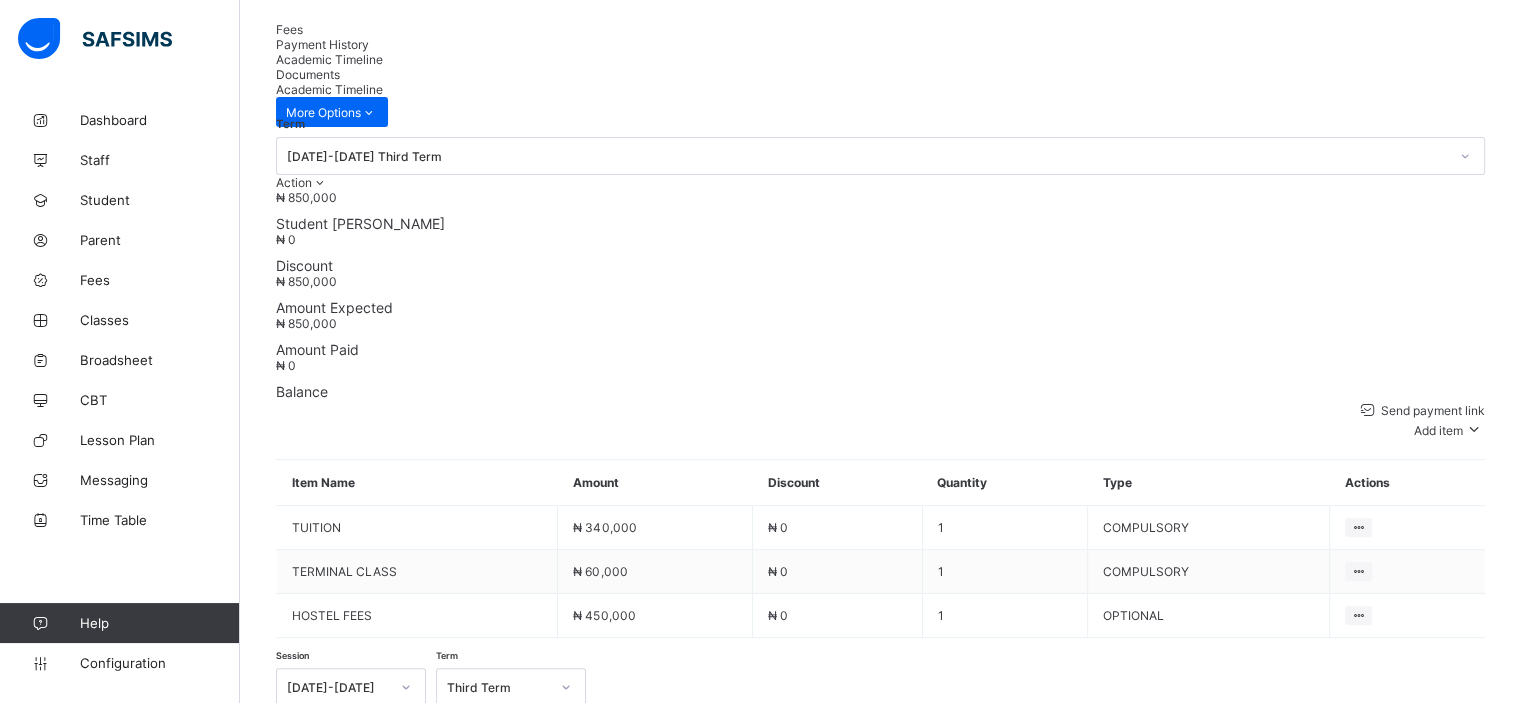 scroll, scrollTop: 0, scrollLeft: 0, axis: both 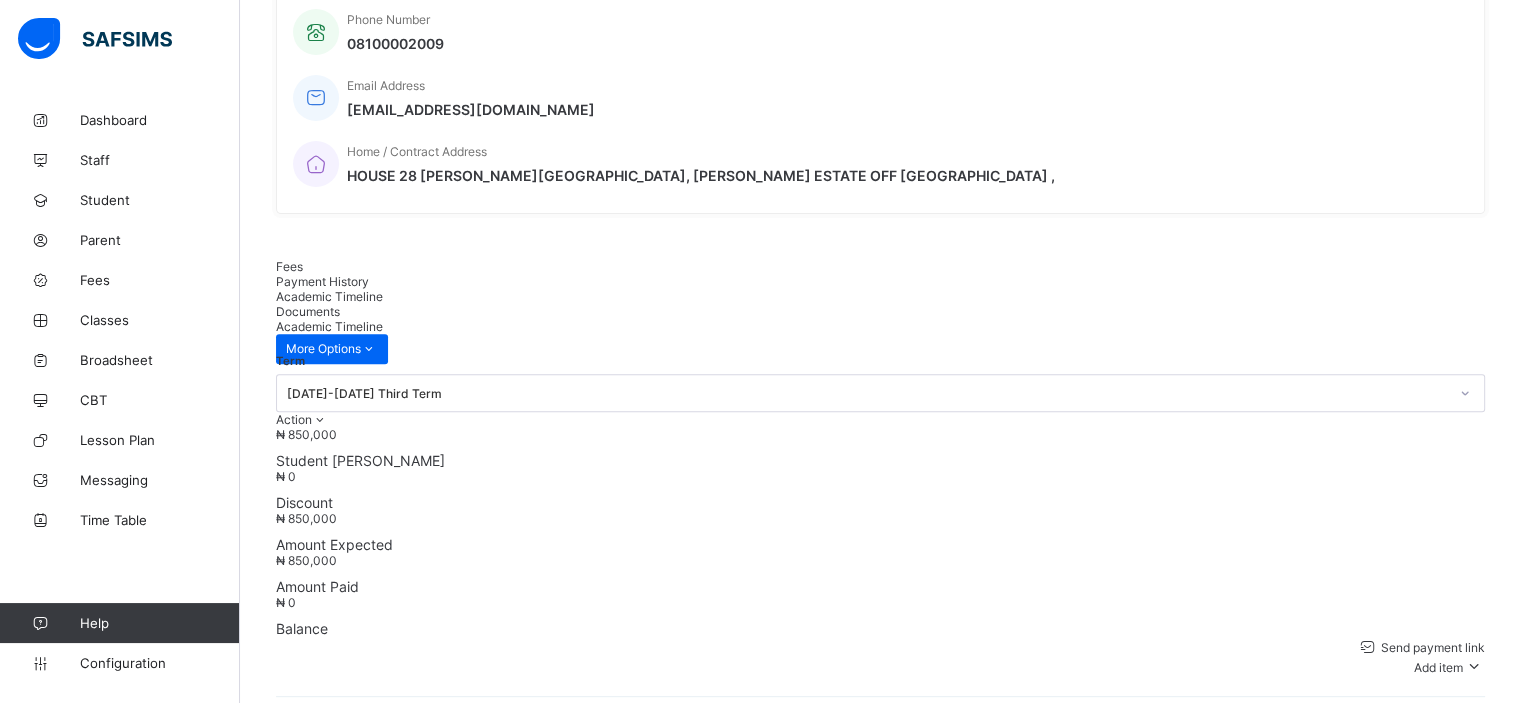 click on "×" at bounding box center [1117, -613] 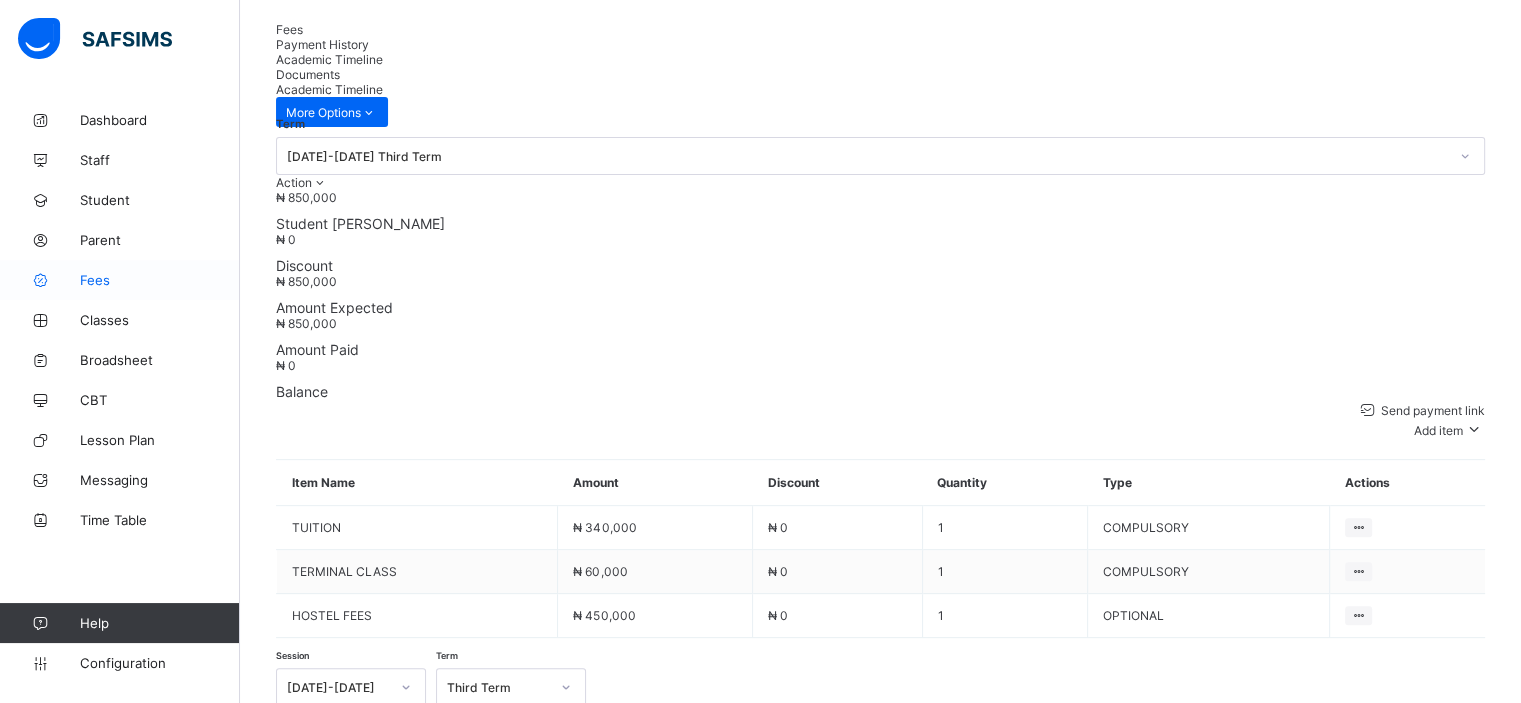 click on "Fees" at bounding box center [160, 280] 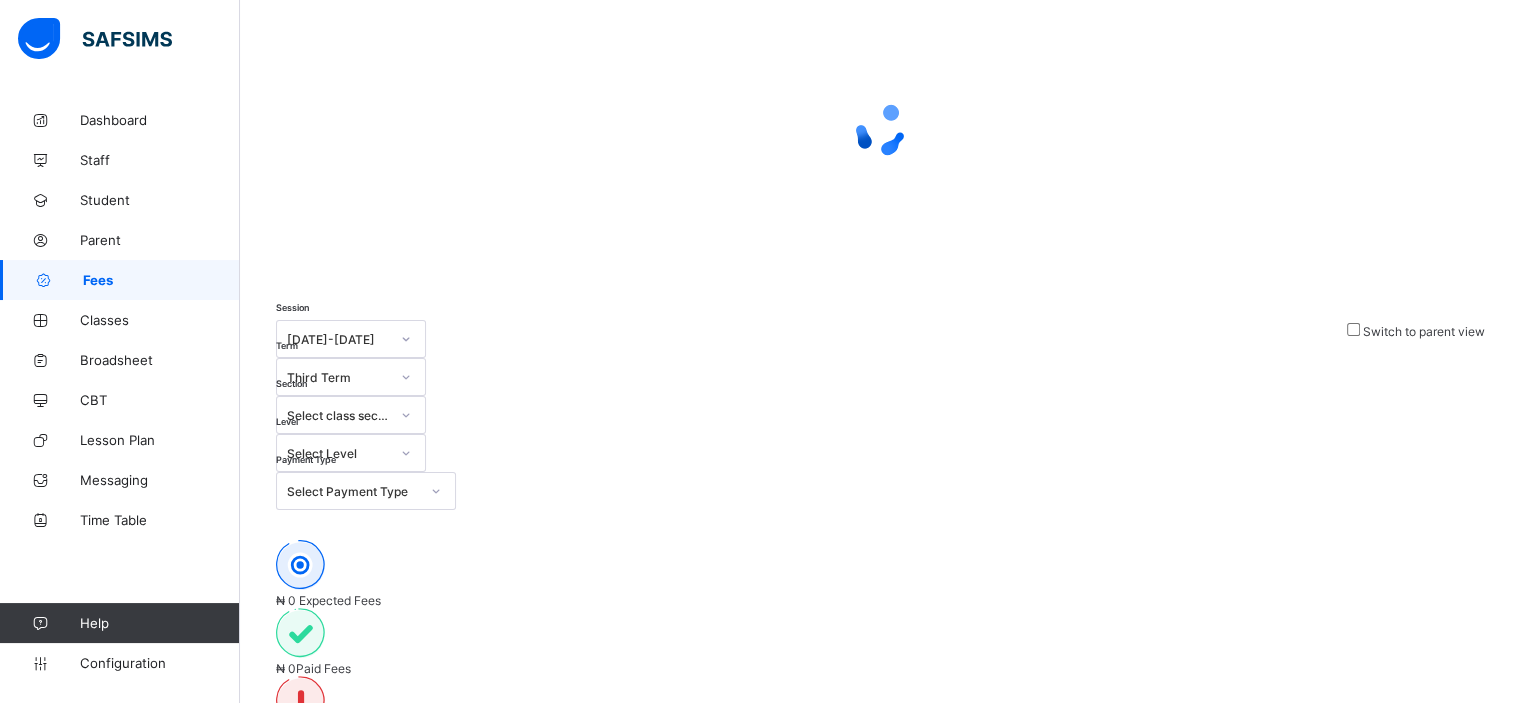 scroll, scrollTop: 0, scrollLeft: 0, axis: both 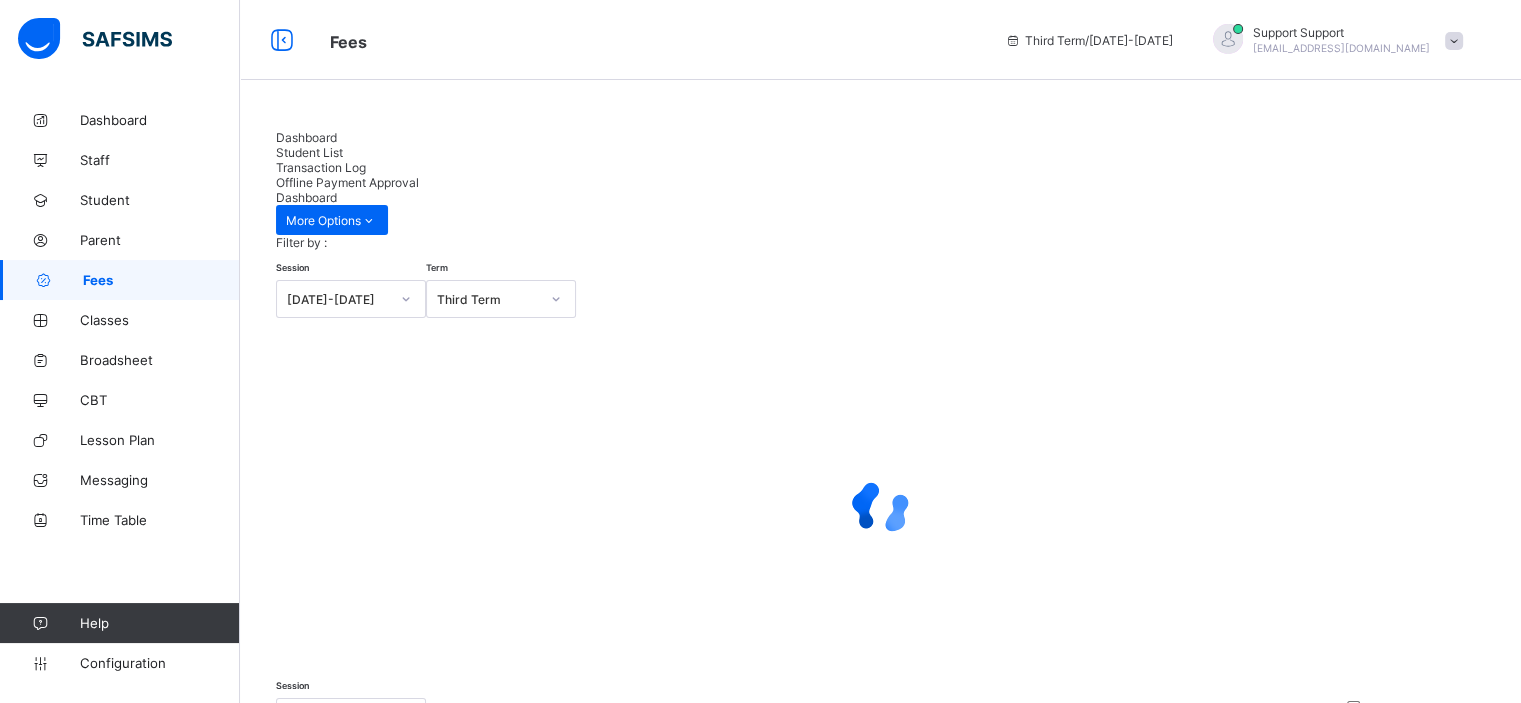click on "Transaction Log" at bounding box center [321, 167] 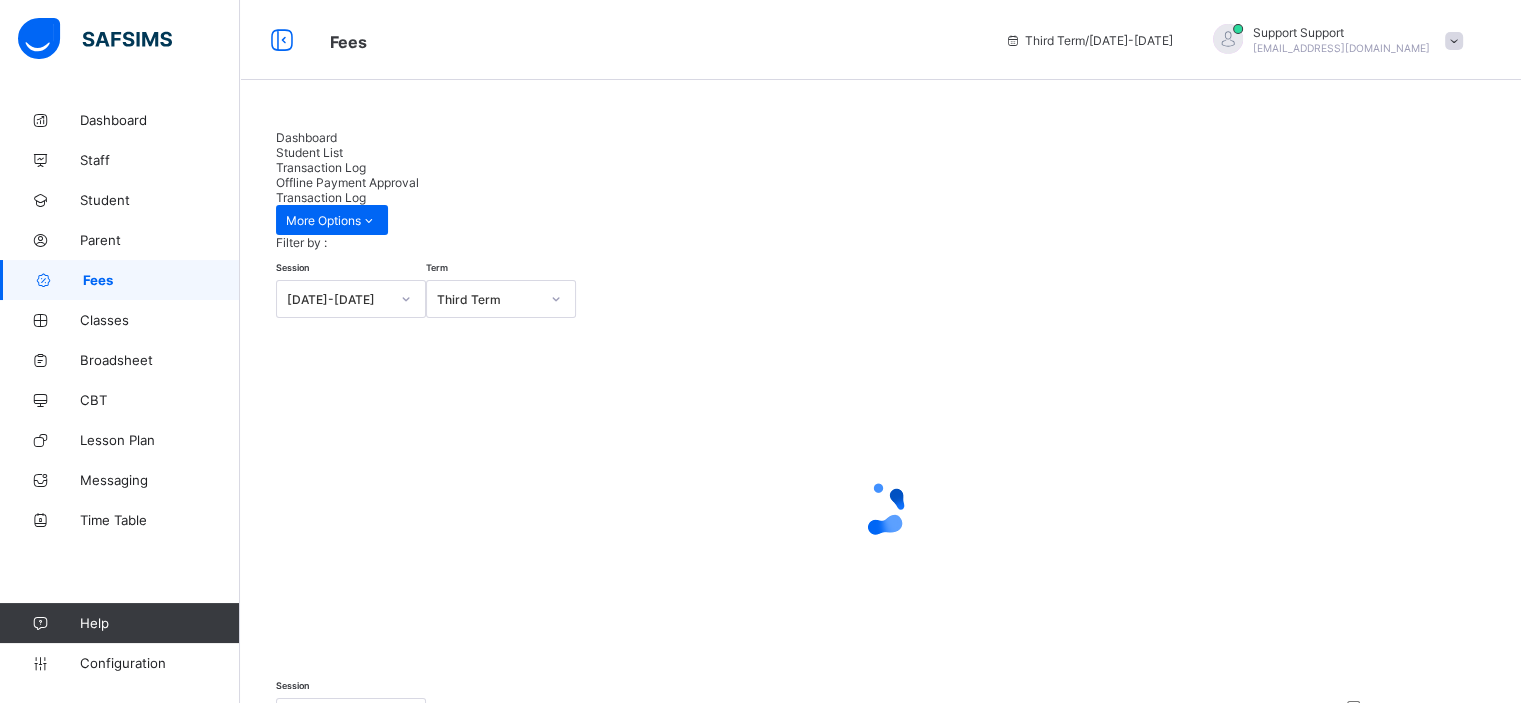 click at bounding box center [347, 1679] 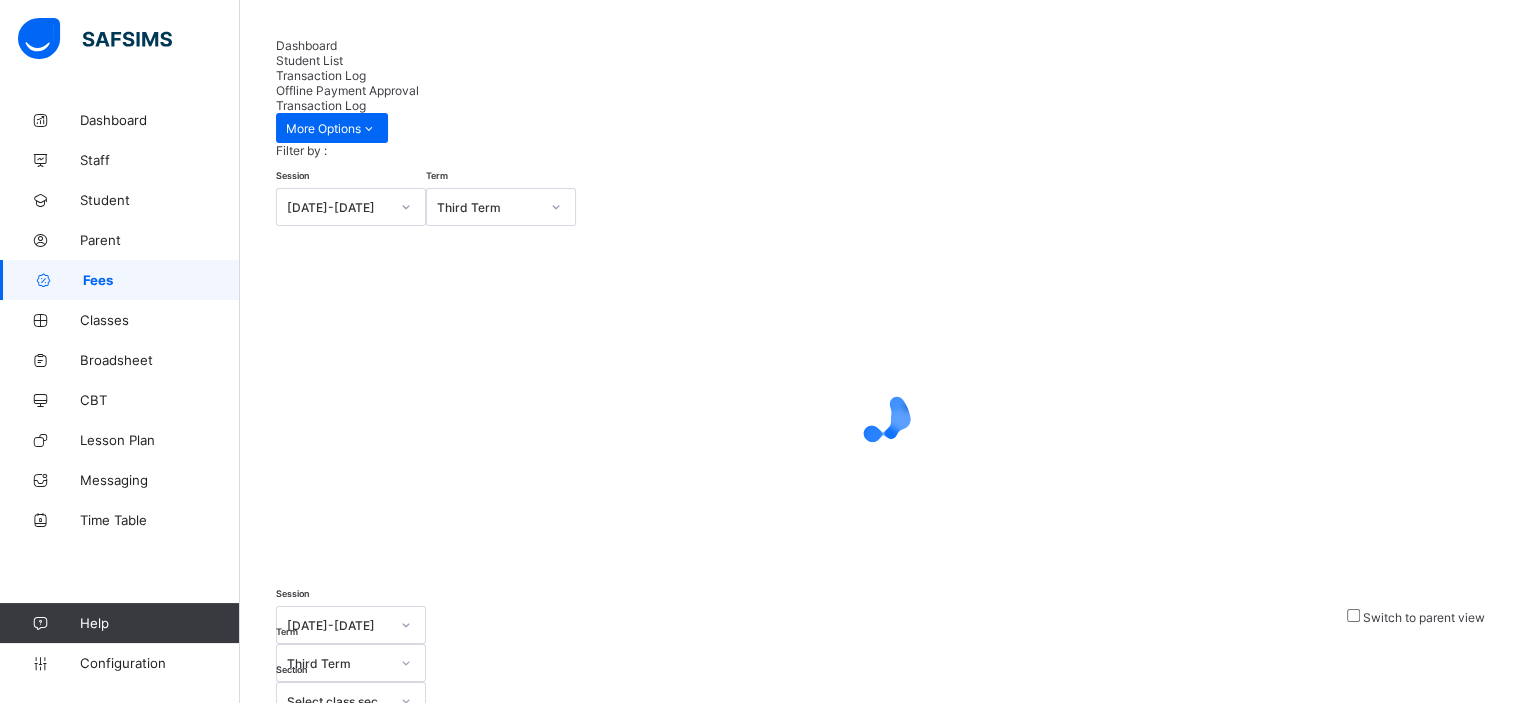 scroll, scrollTop: 0, scrollLeft: 0, axis: both 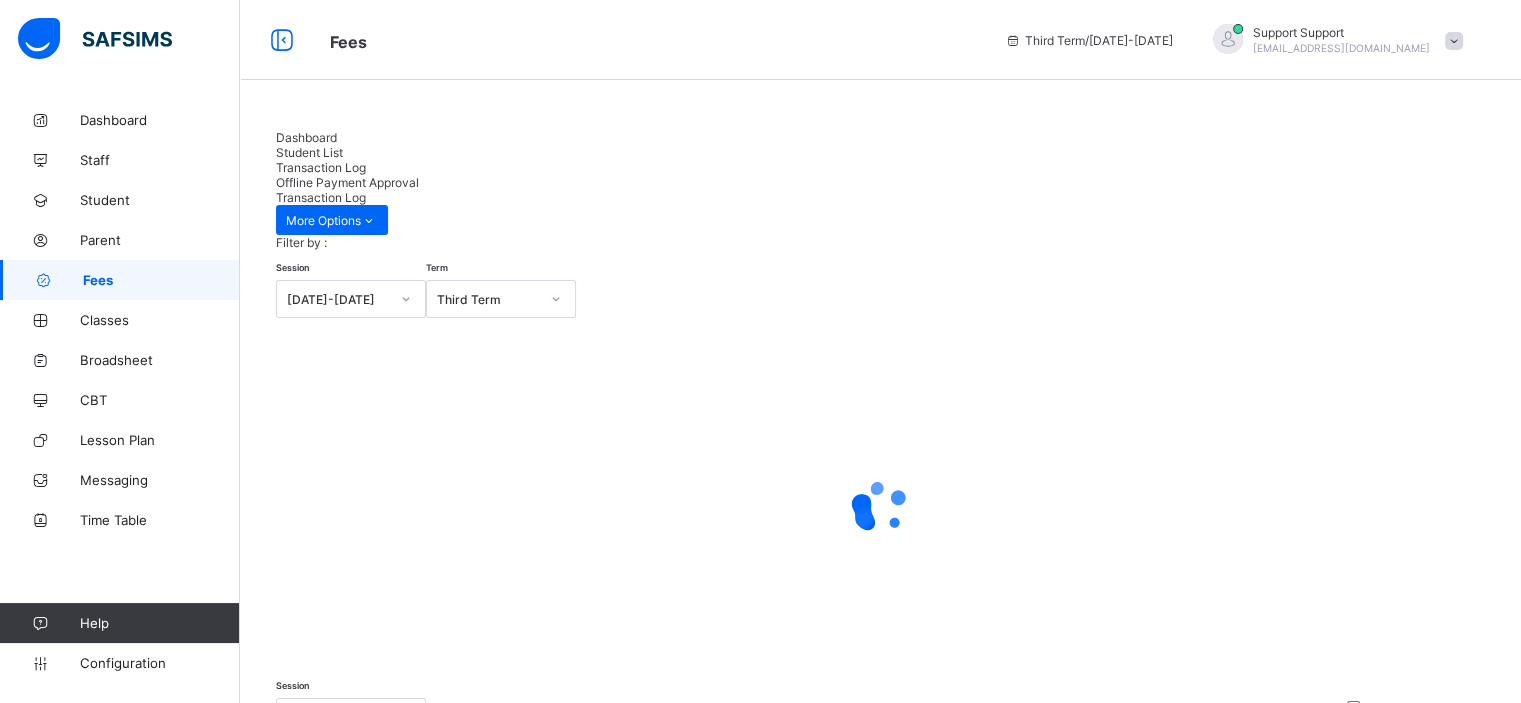 type on "******" 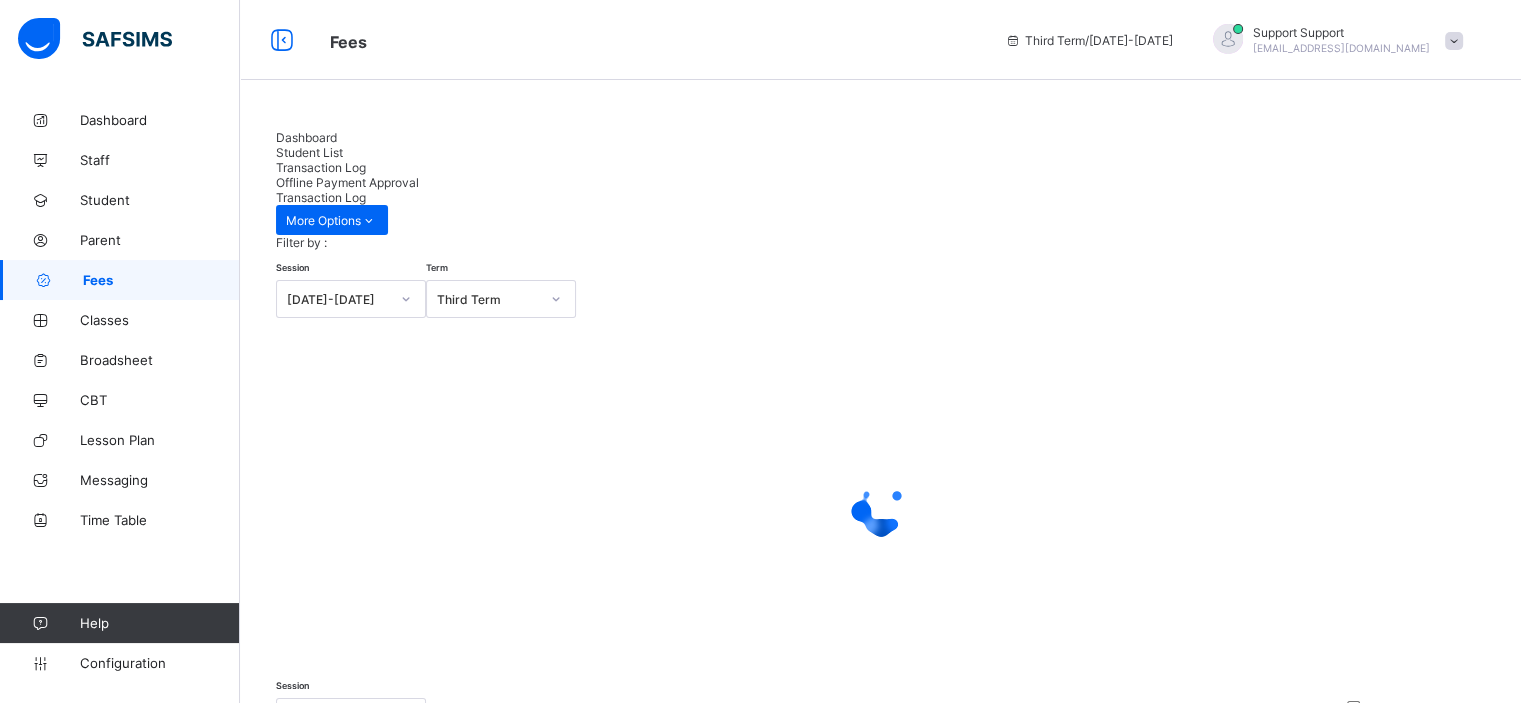 click 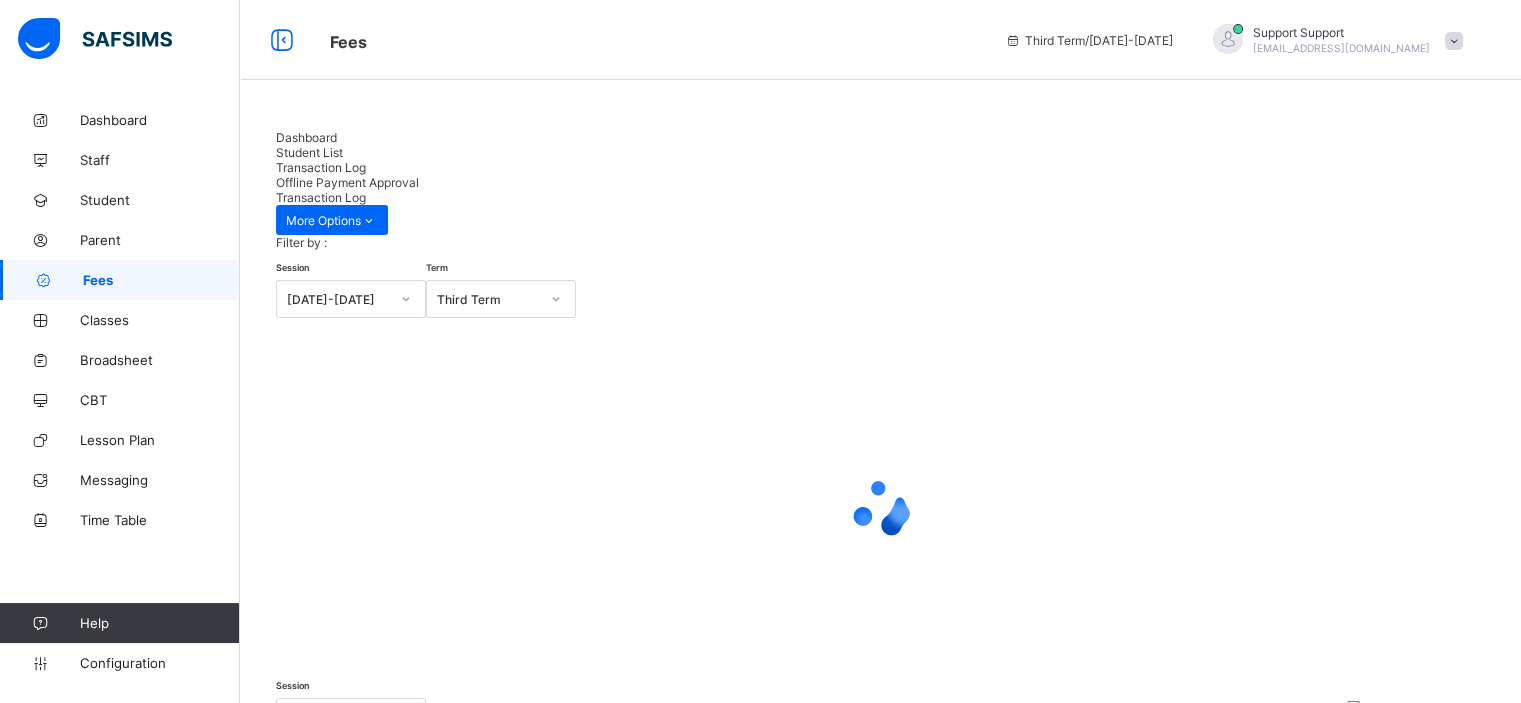 click on "Pending" at bounding box center [880, 165205] 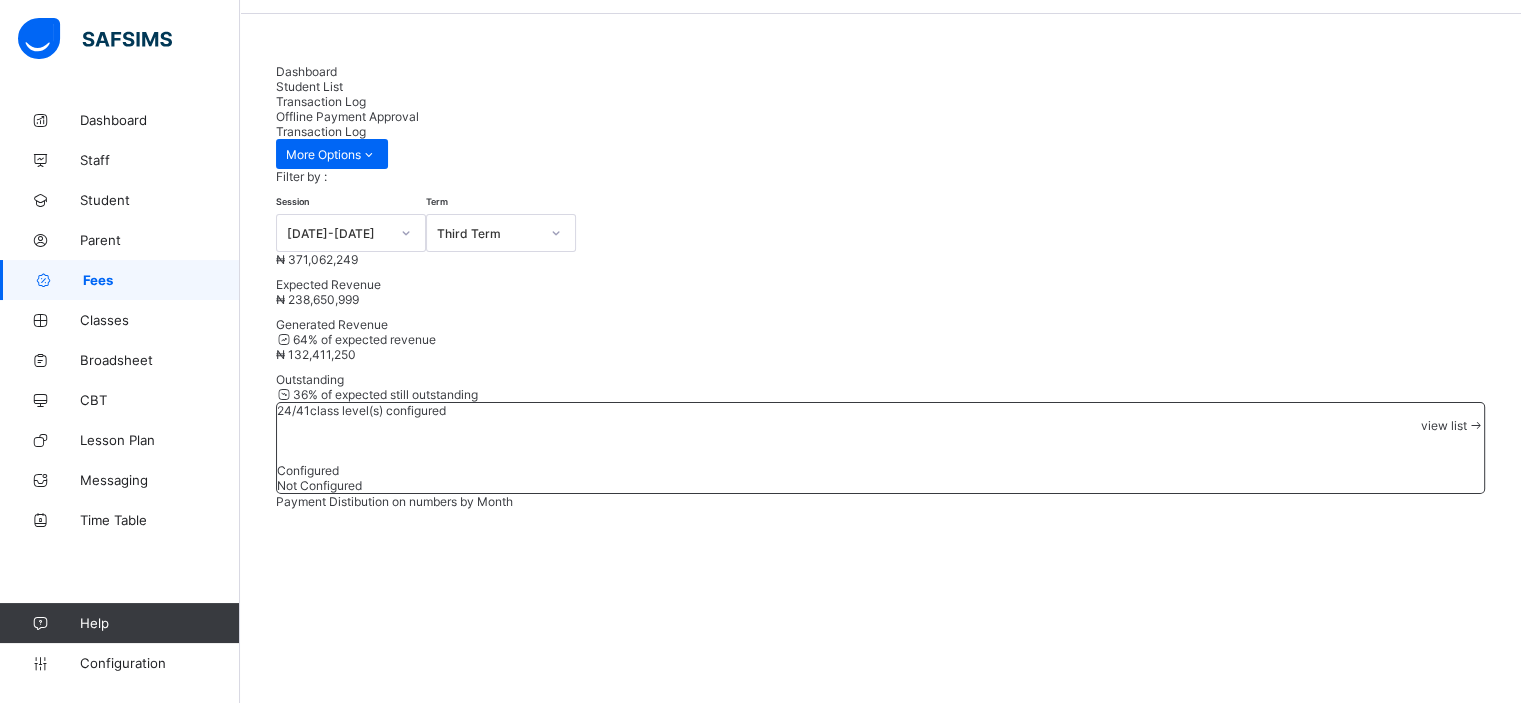 scroll, scrollTop: 0, scrollLeft: 0, axis: both 